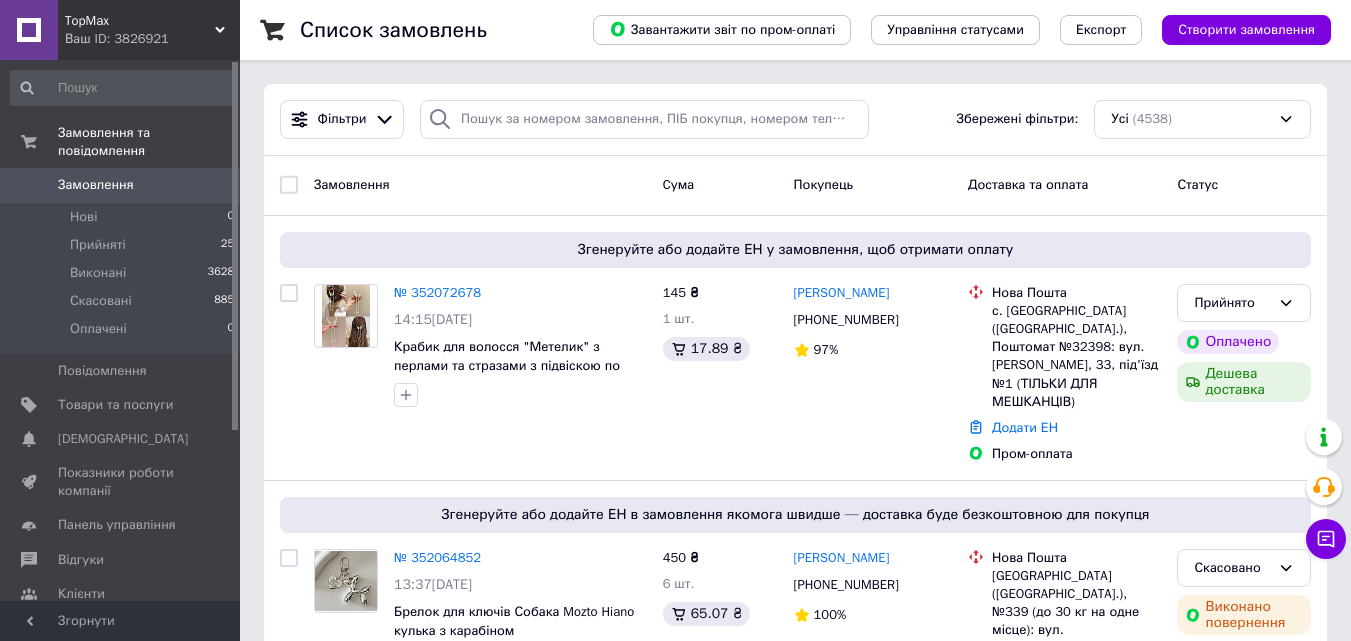 scroll, scrollTop: 0, scrollLeft: 0, axis: both 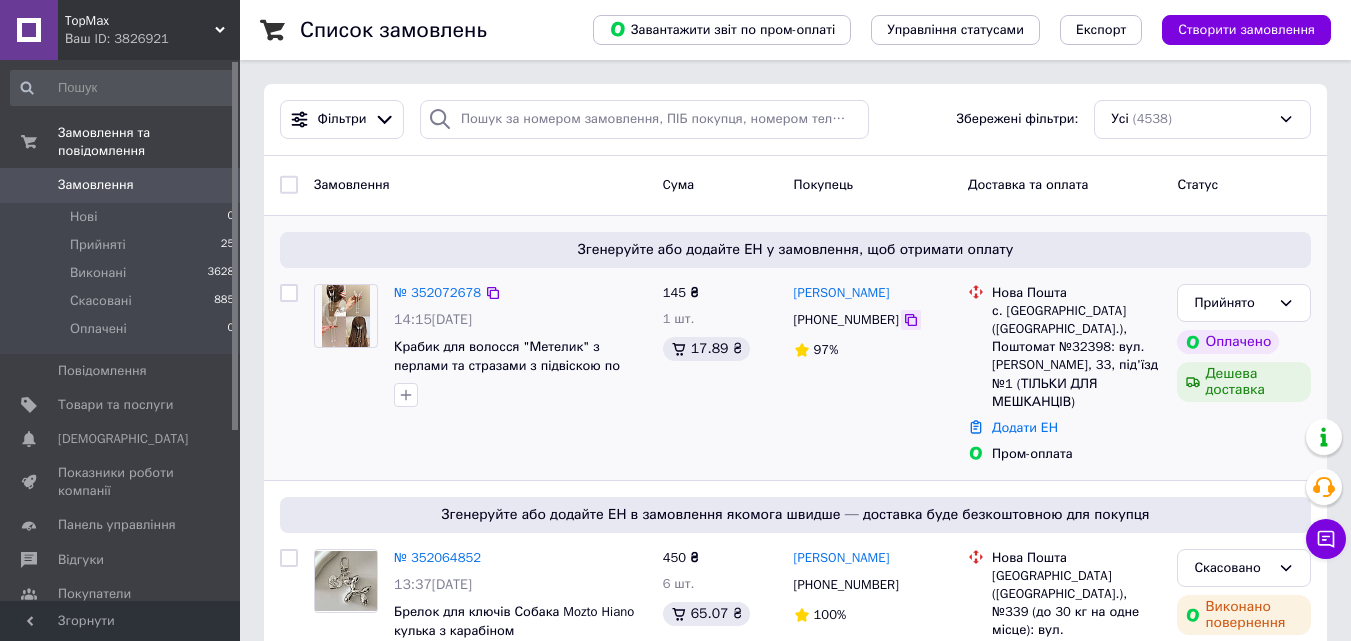 click 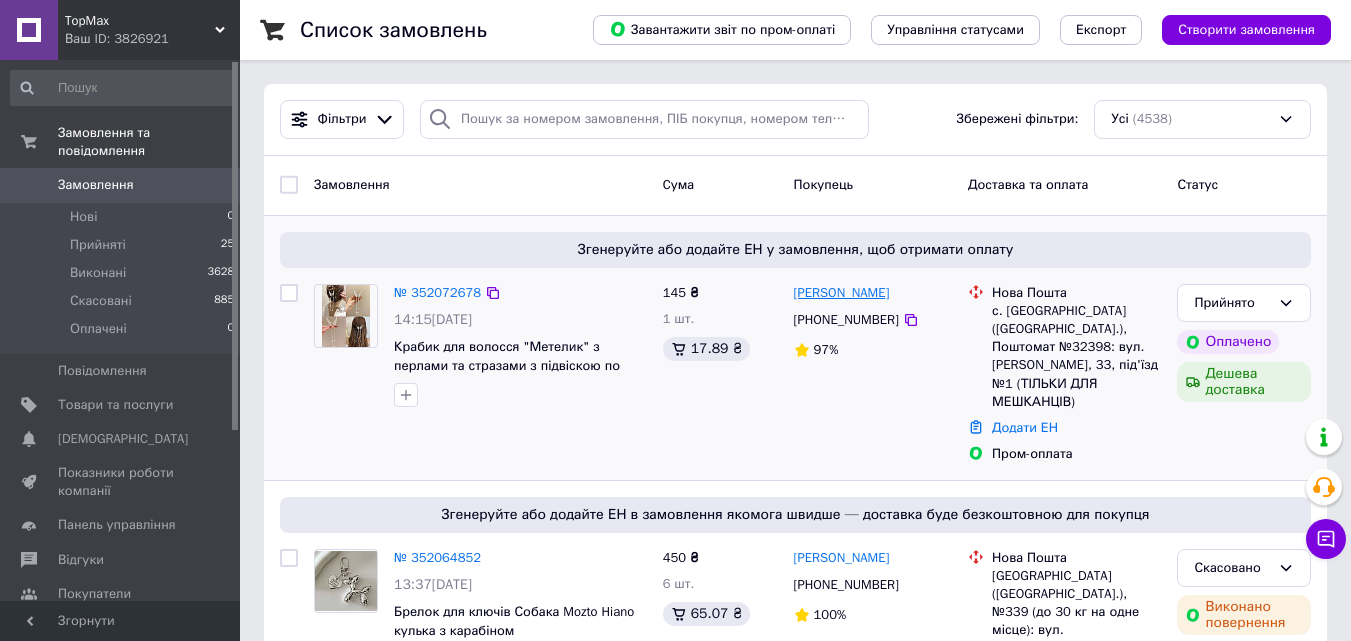 drag, startPoint x: 911, startPoint y: 297, endPoint x: 866, endPoint y: 294, distance: 45.099888 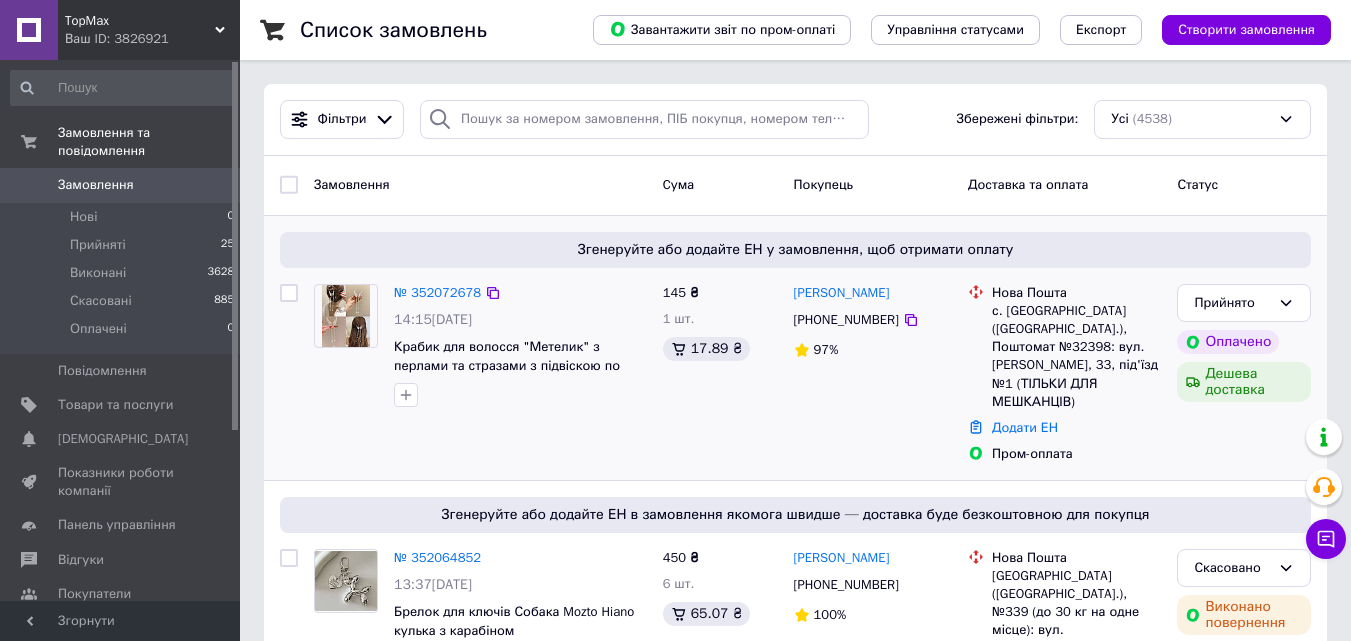 click on "Олександр Бакута +380950452903 97%" at bounding box center (873, 374) 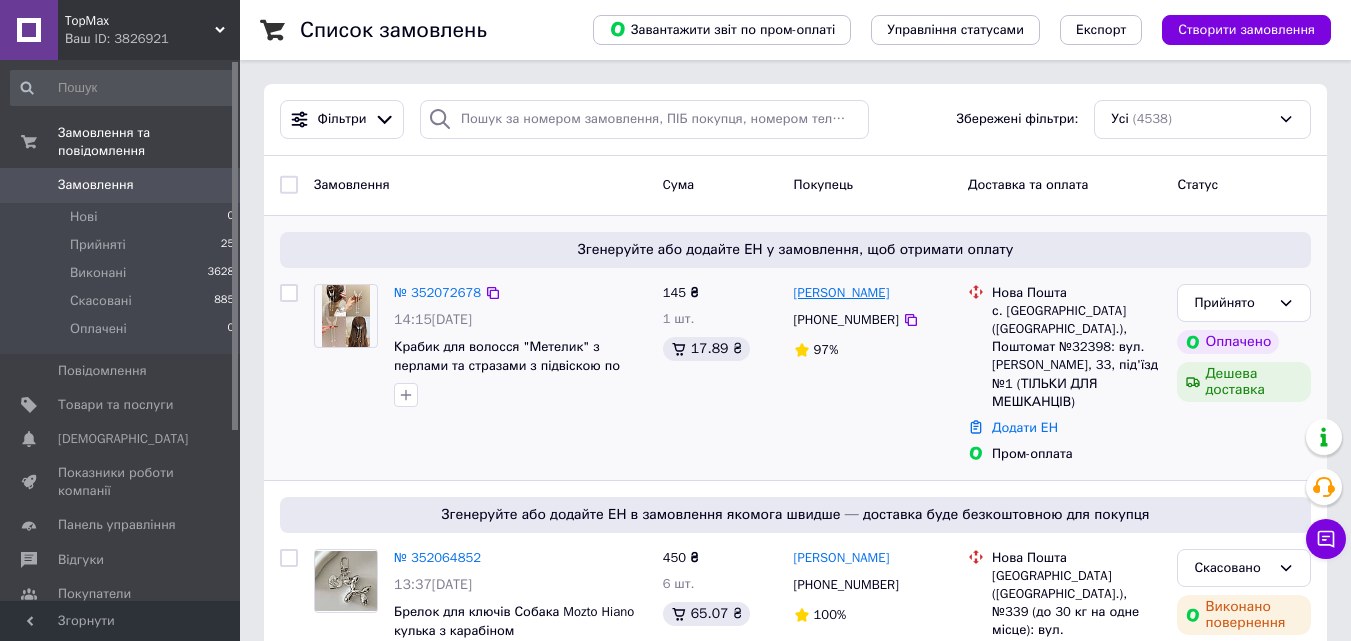 drag, startPoint x: 918, startPoint y: 292, endPoint x: 865, endPoint y: 299, distance: 53.460266 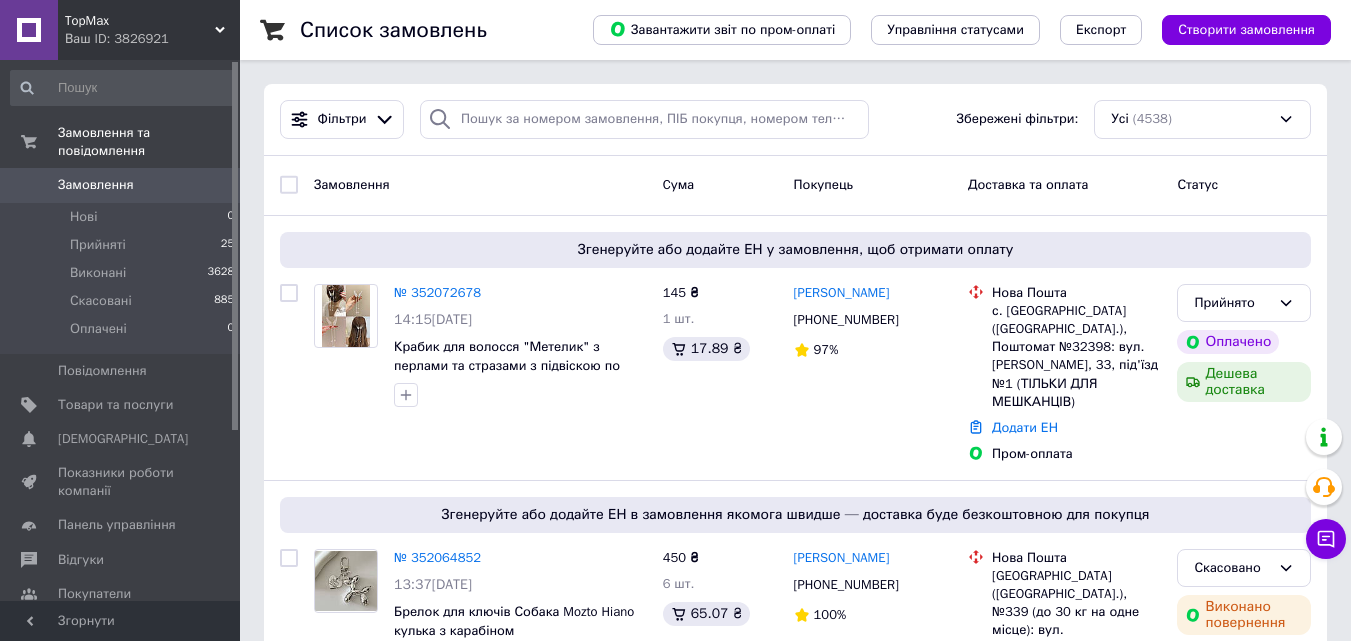 copy on "Бакута" 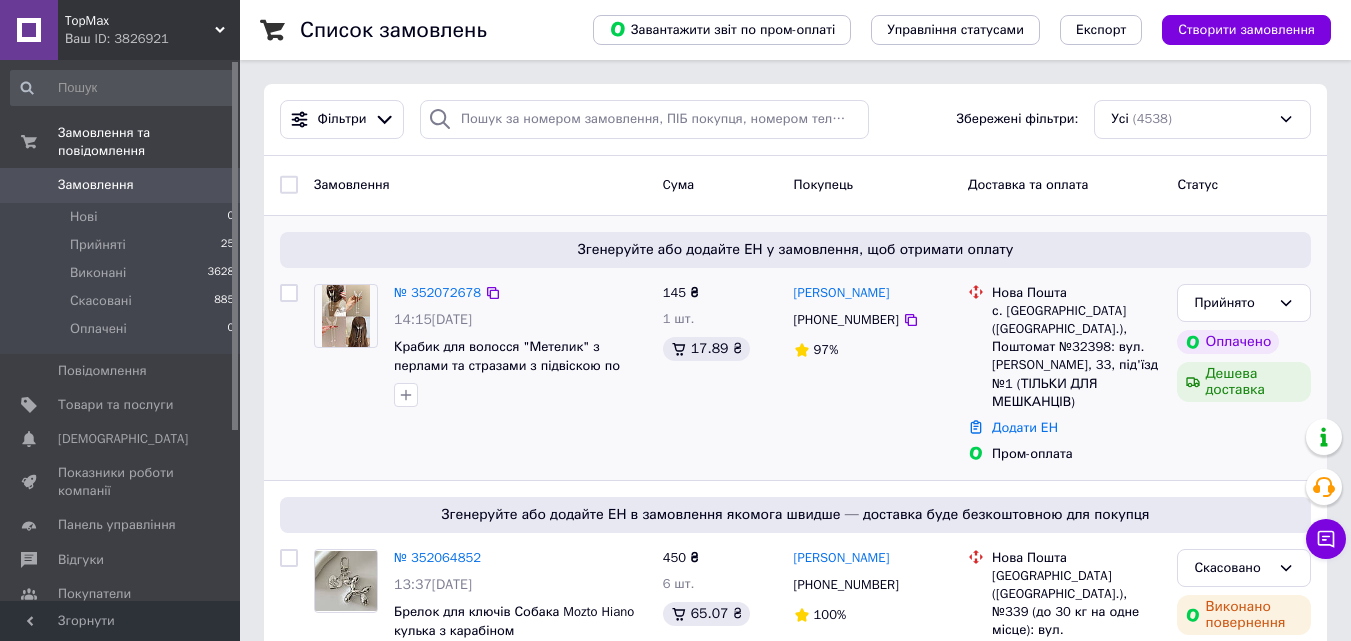 drag, startPoint x: 842, startPoint y: 410, endPoint x: 810, endPoint y: 362, distance: 57.68882 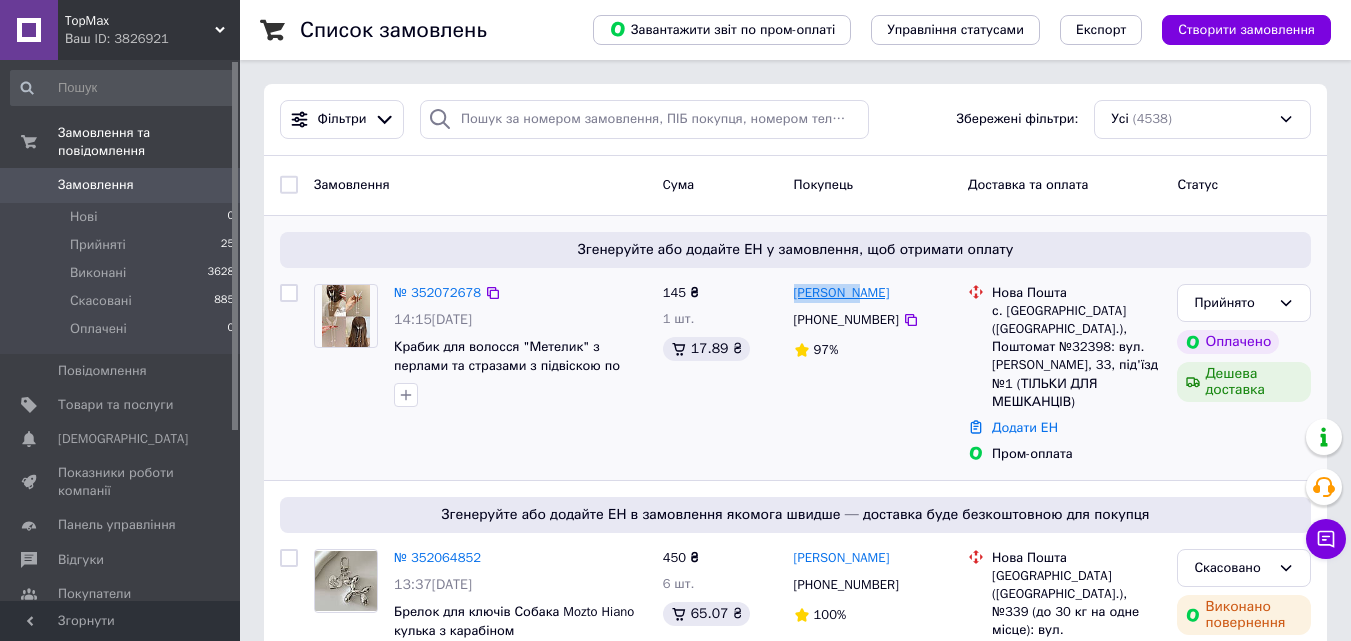 drag, startPoint x: 788, startPoint y: 284, endPoint x: 857, endPoint y: 294, distance: 69.72087 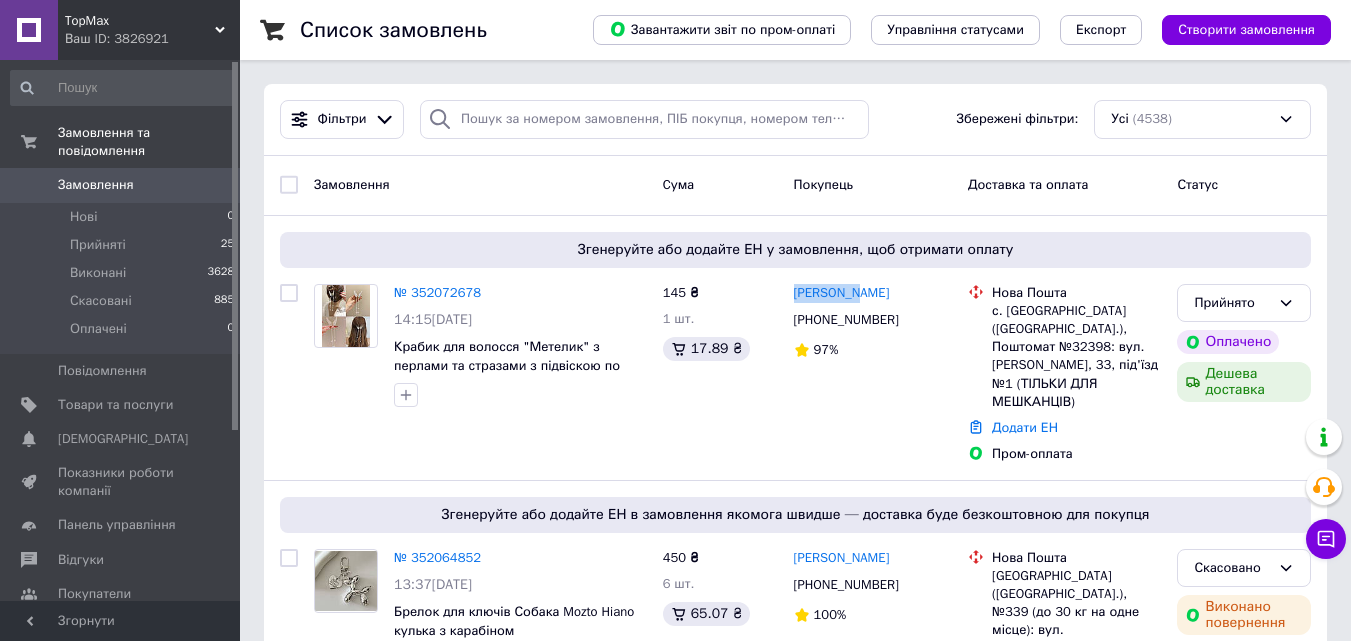 copy on "Олександр" 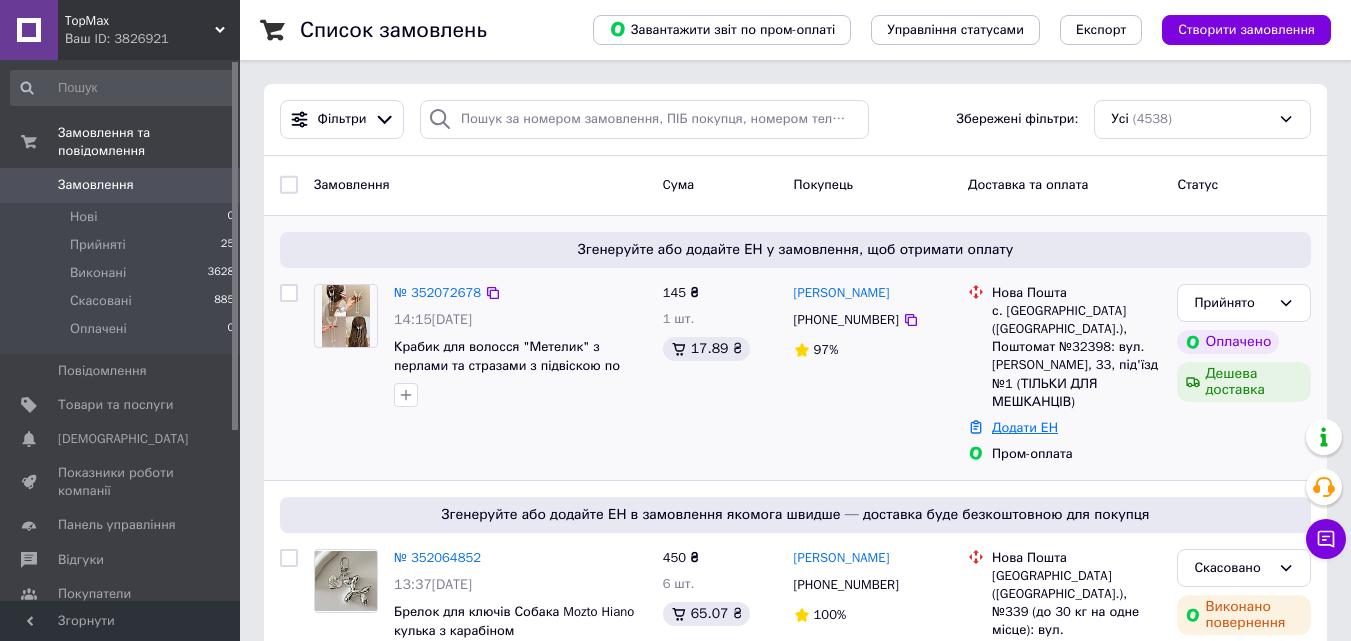click on "Додати ЕН" at bounding box center (1025, 427) 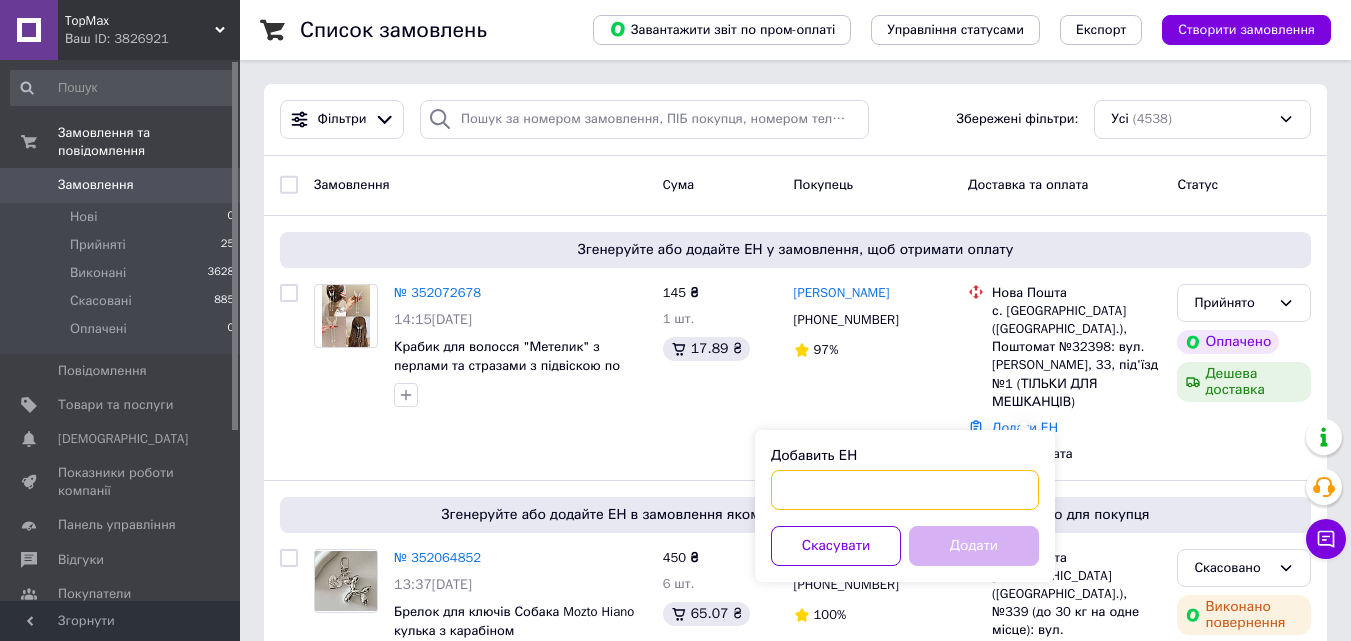click on "Добавить ЕН" at bounding box center [905, 490] 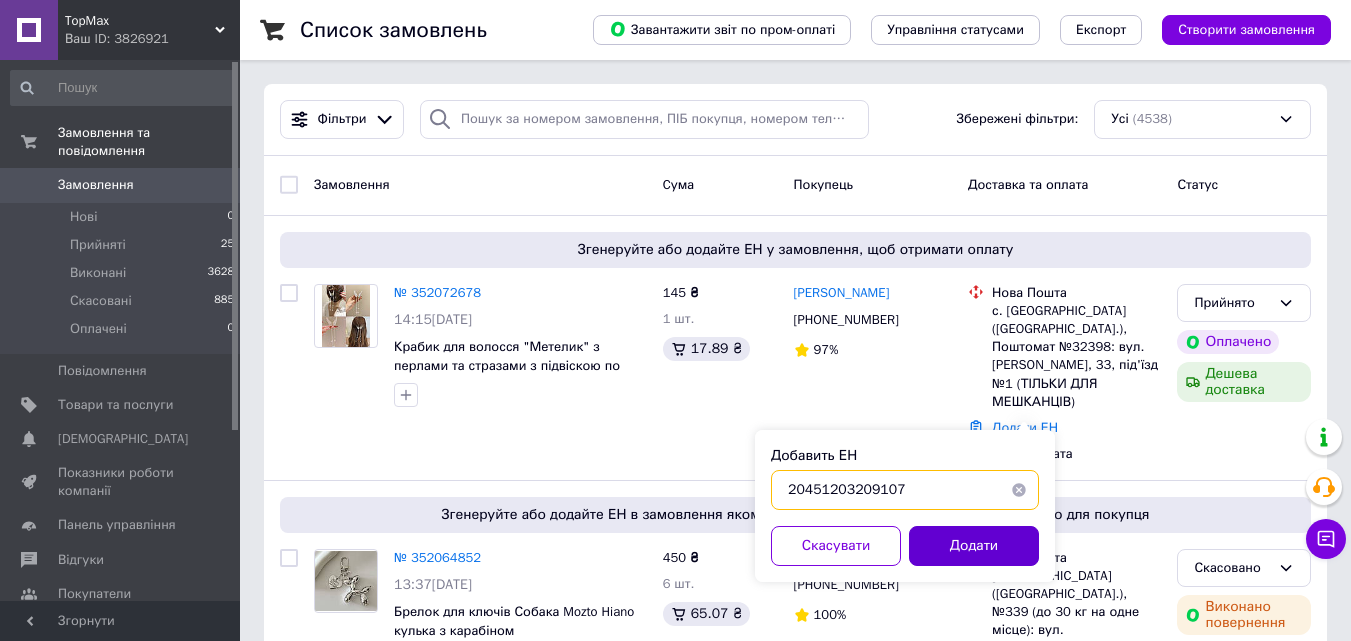 type on "20451203209107" 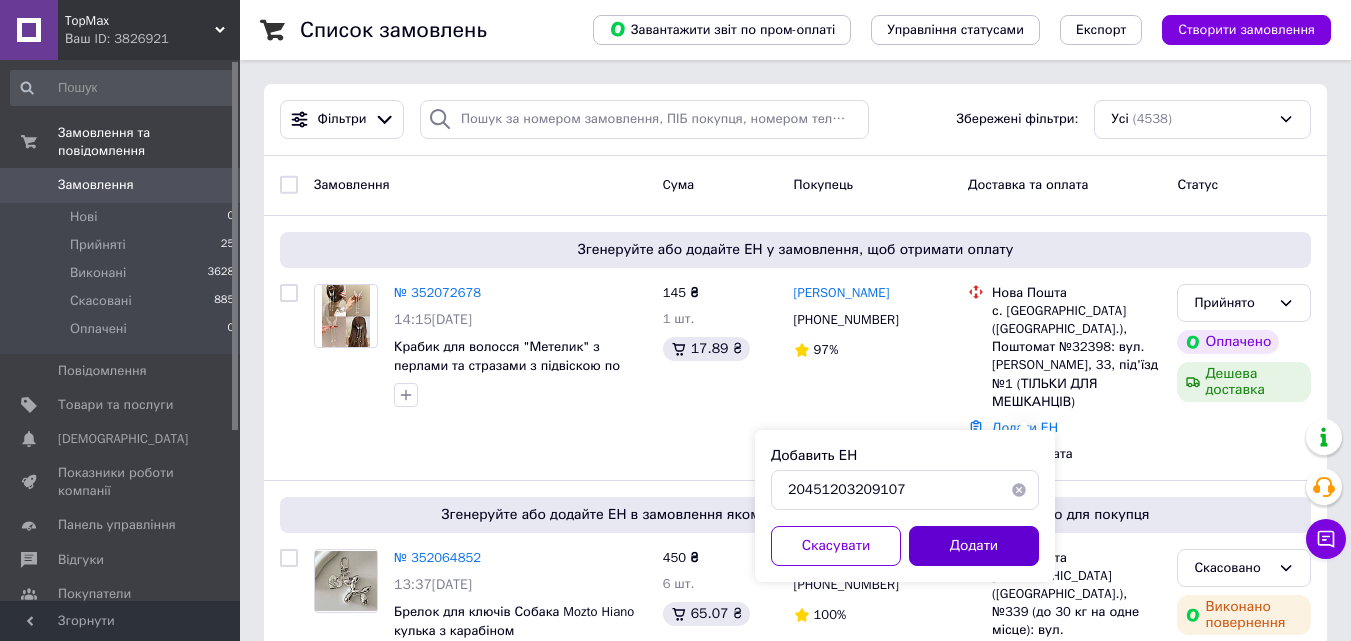 click on "Додати" at bounding box center (974, 546) 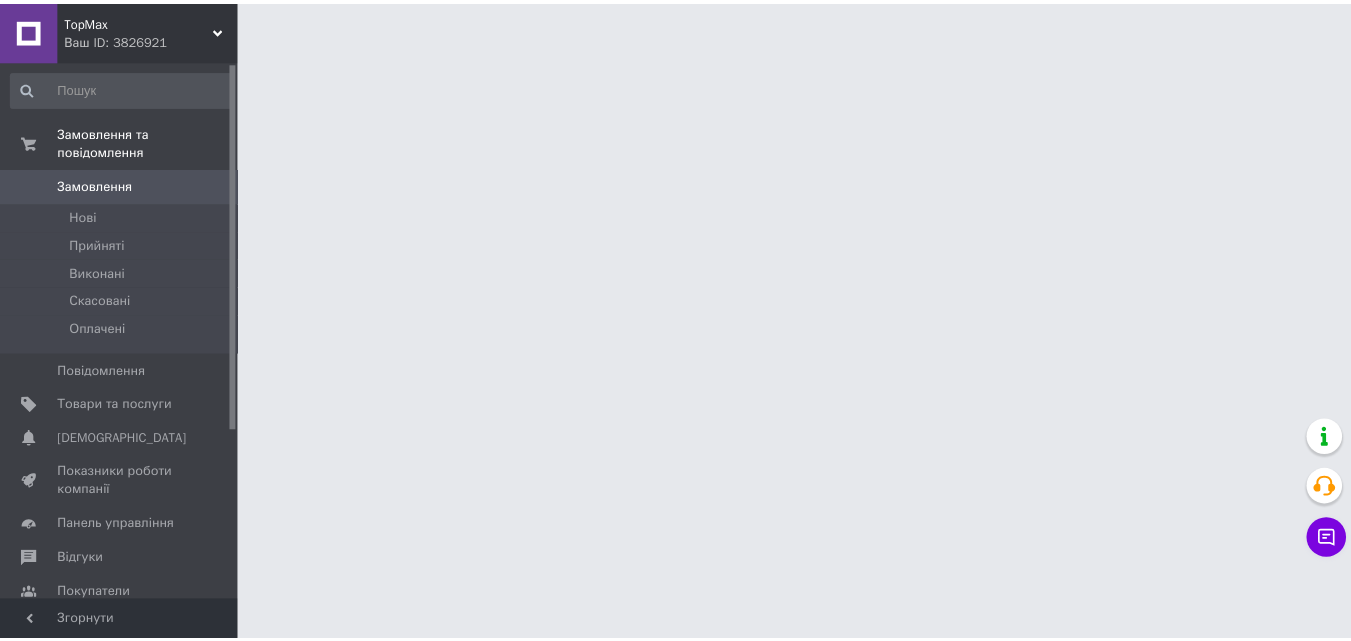 scroll, scrollTop: 0, scrollLeft: 0, axis: both 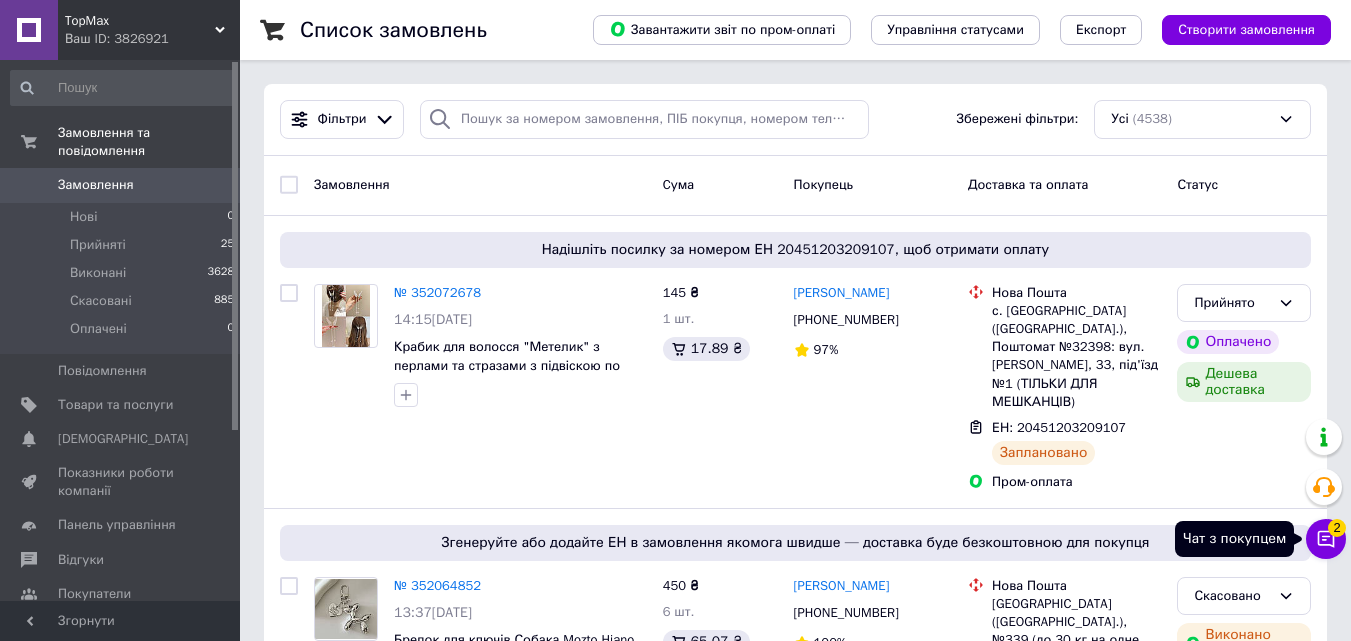 click 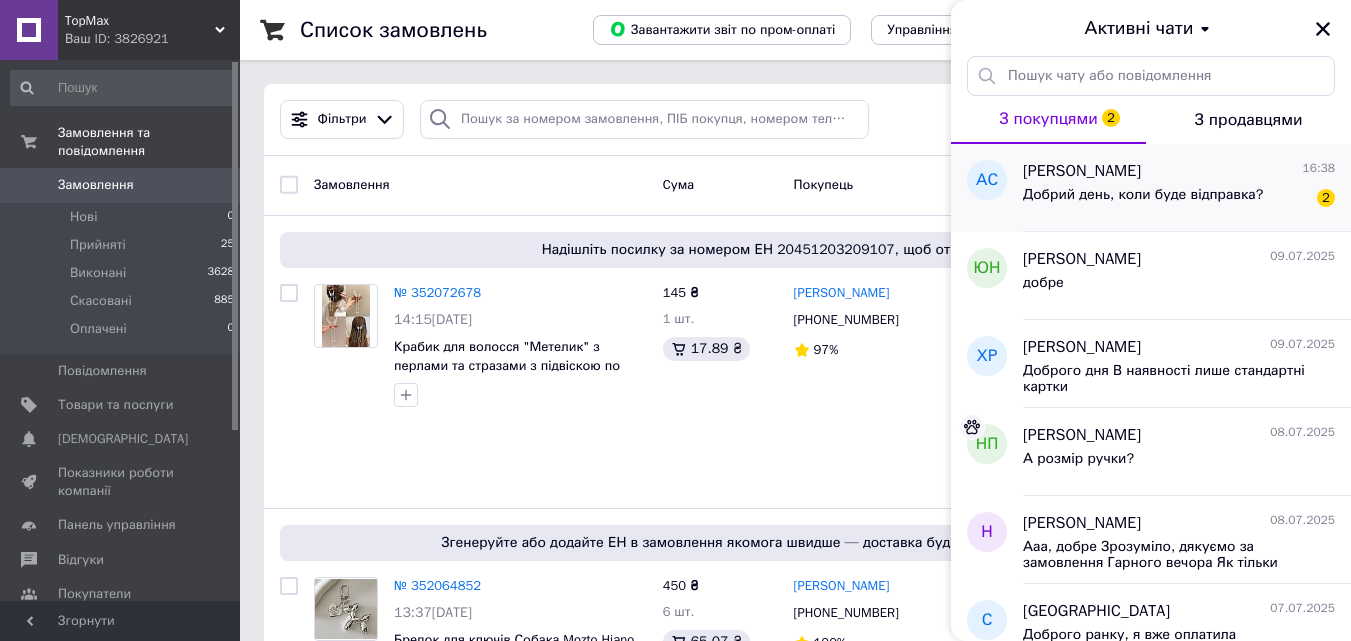 click on "Добрий день, коли буде відправка?" at bounding box center [1143, 195] 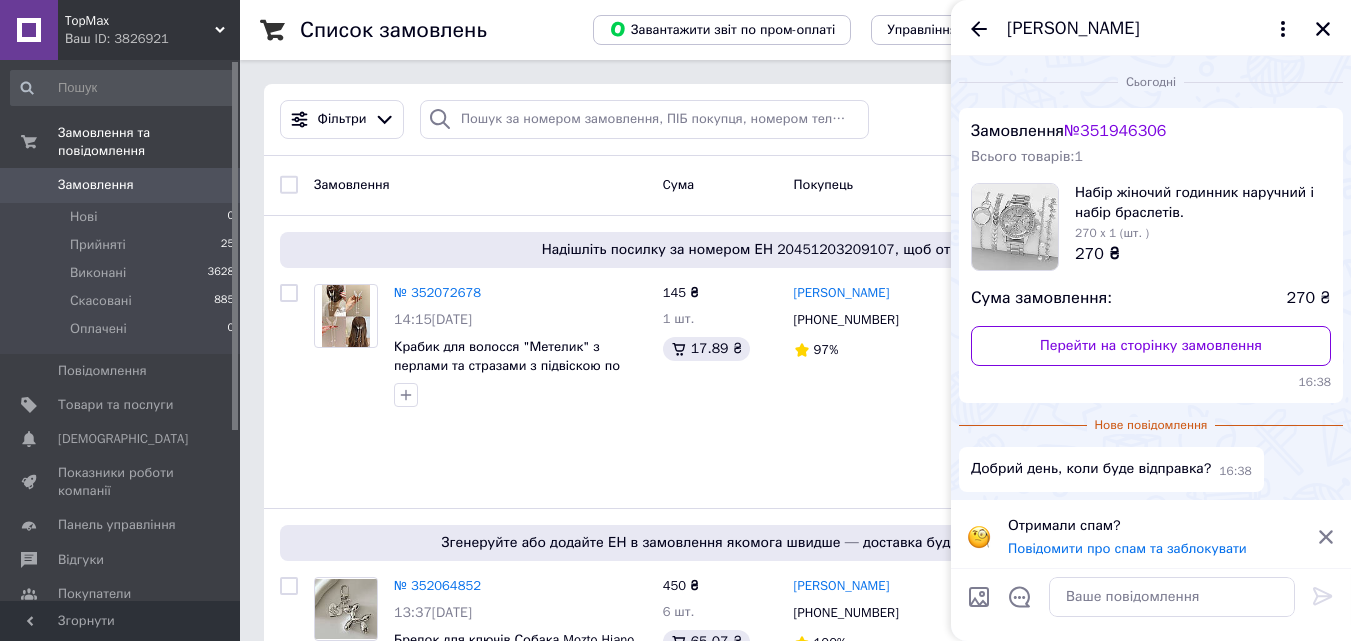scroll, scrollTop: 5, scrollLeft: 0, axis: vertical 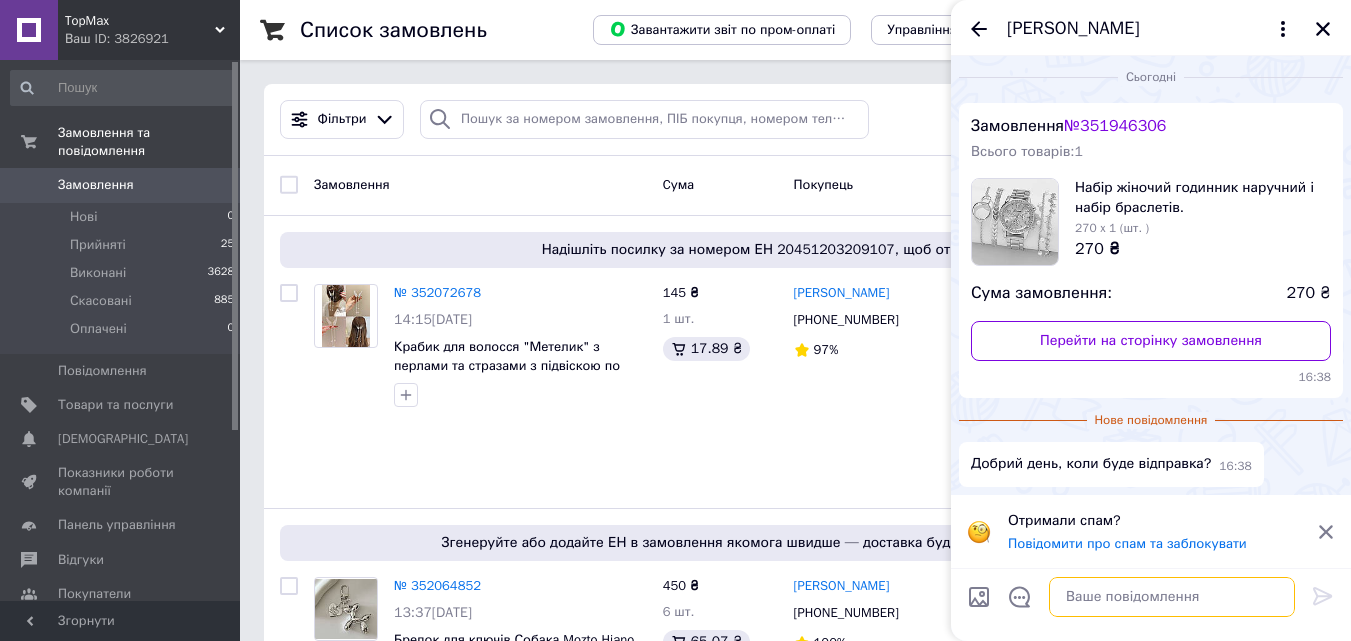 click at bounding box center (1172, 597) 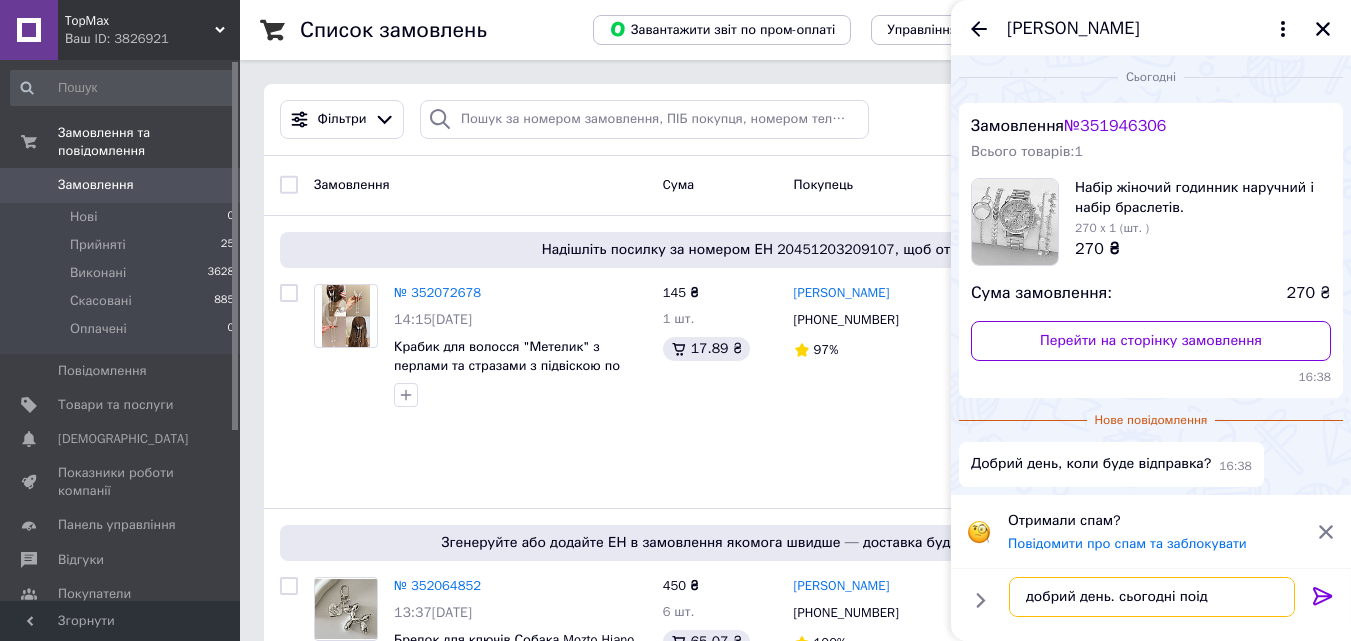 type on "добрий день. сьогодні поіде" 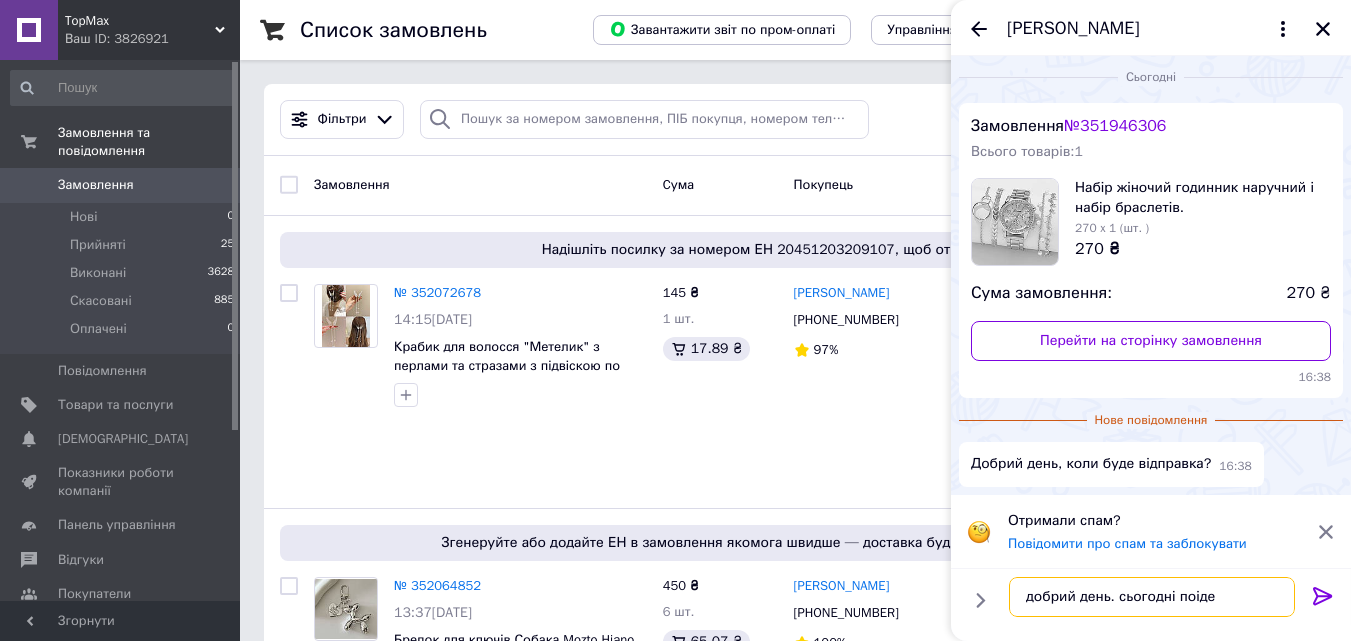 type 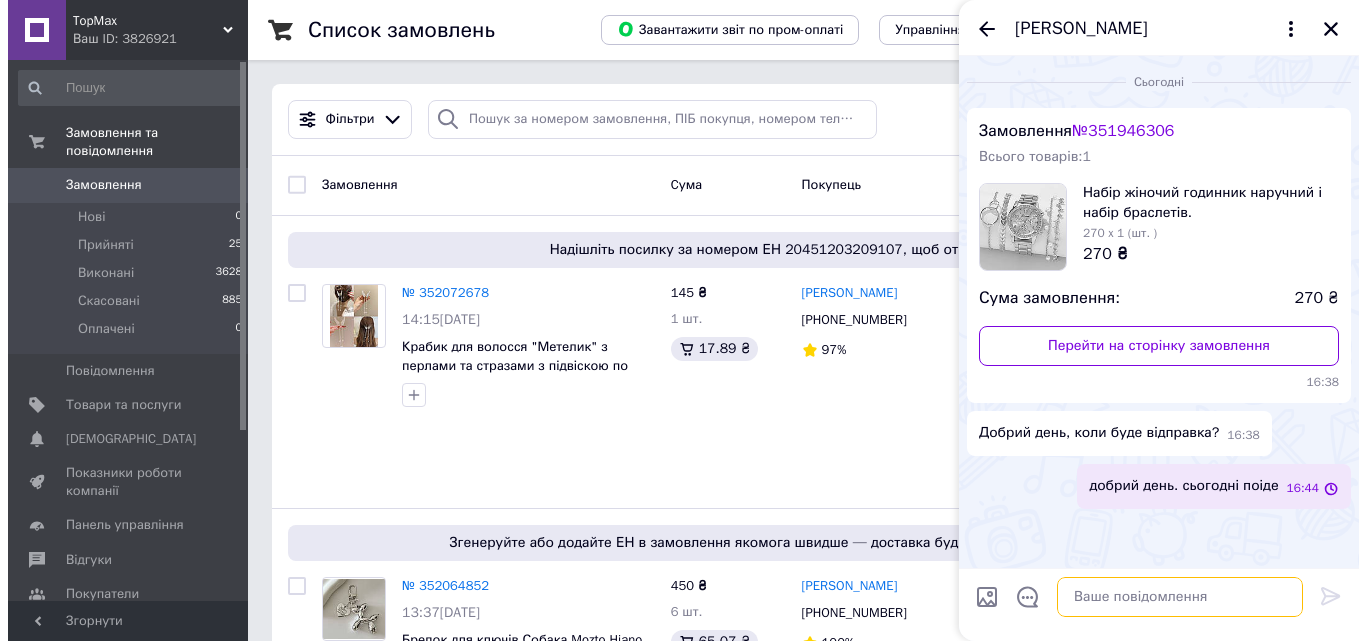 scroll, scrollTop: 0, scrollLeft: 0, axis: both 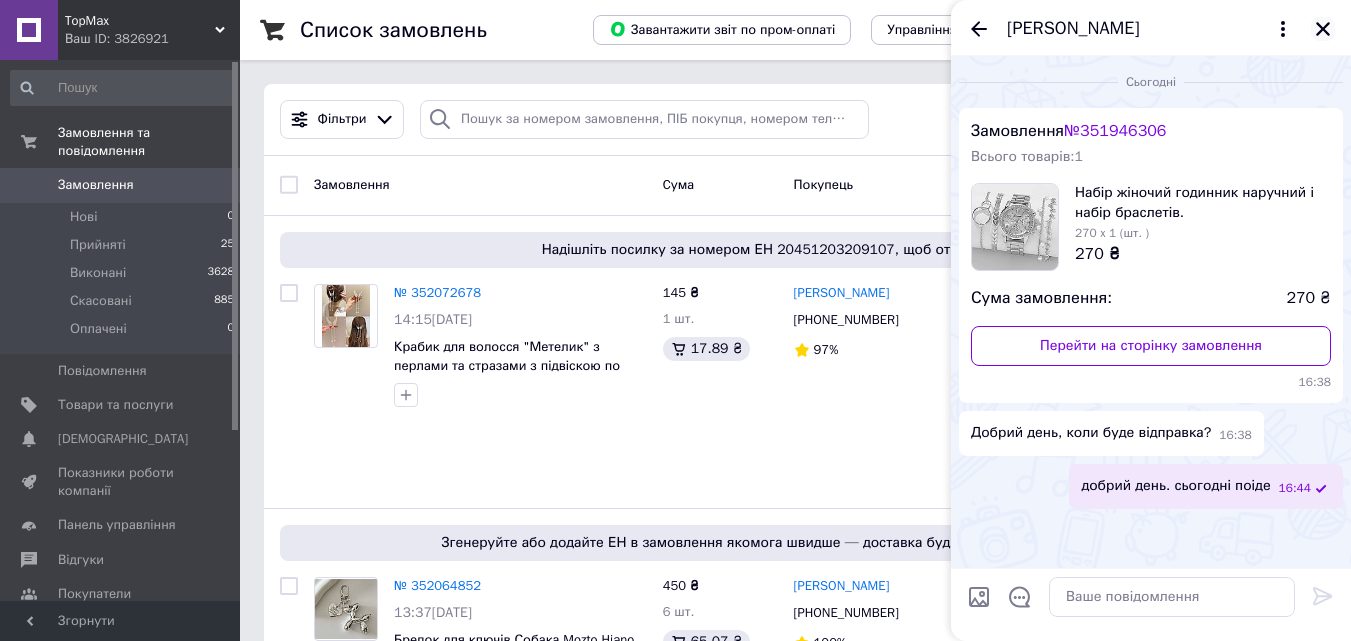 click 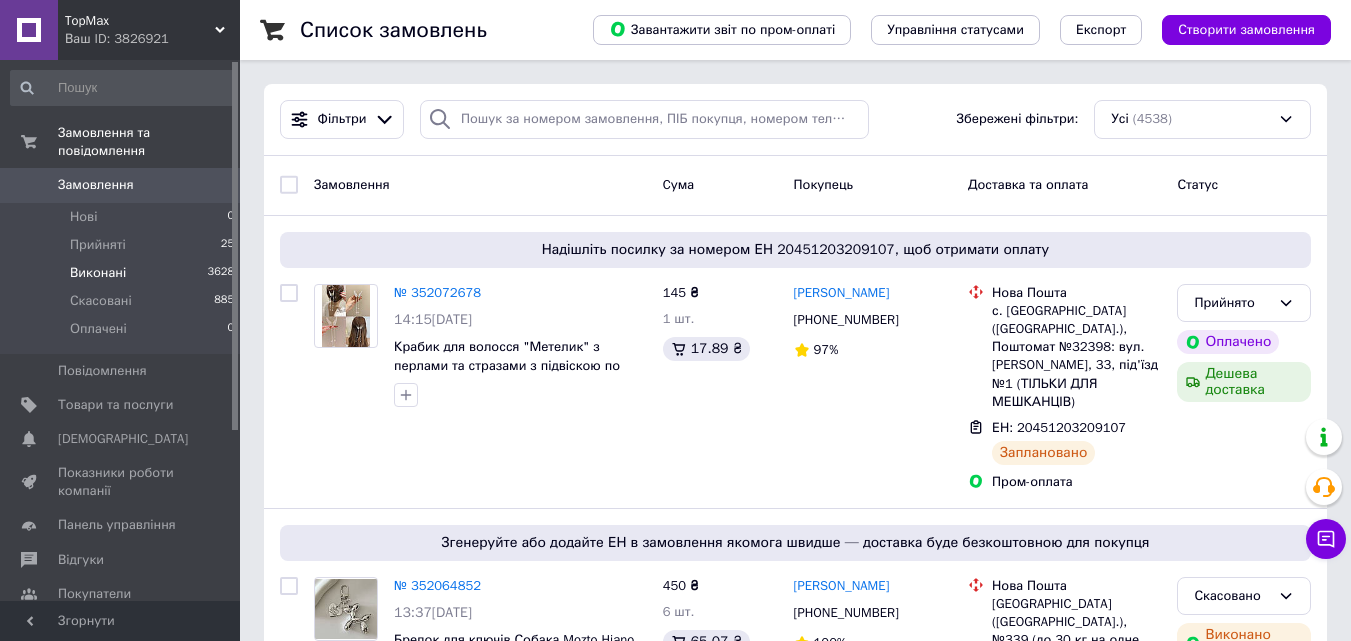 click on "Виконані" at bounding box center (98, 273) 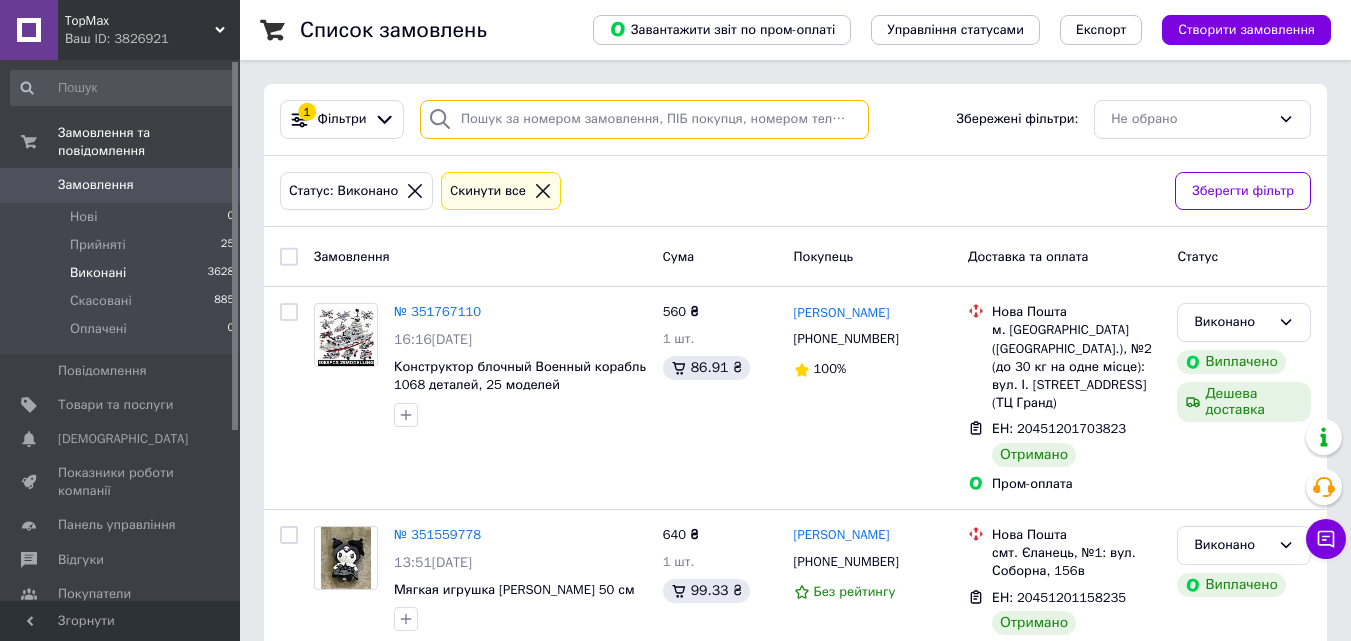 click at bounding box center [644, 119] 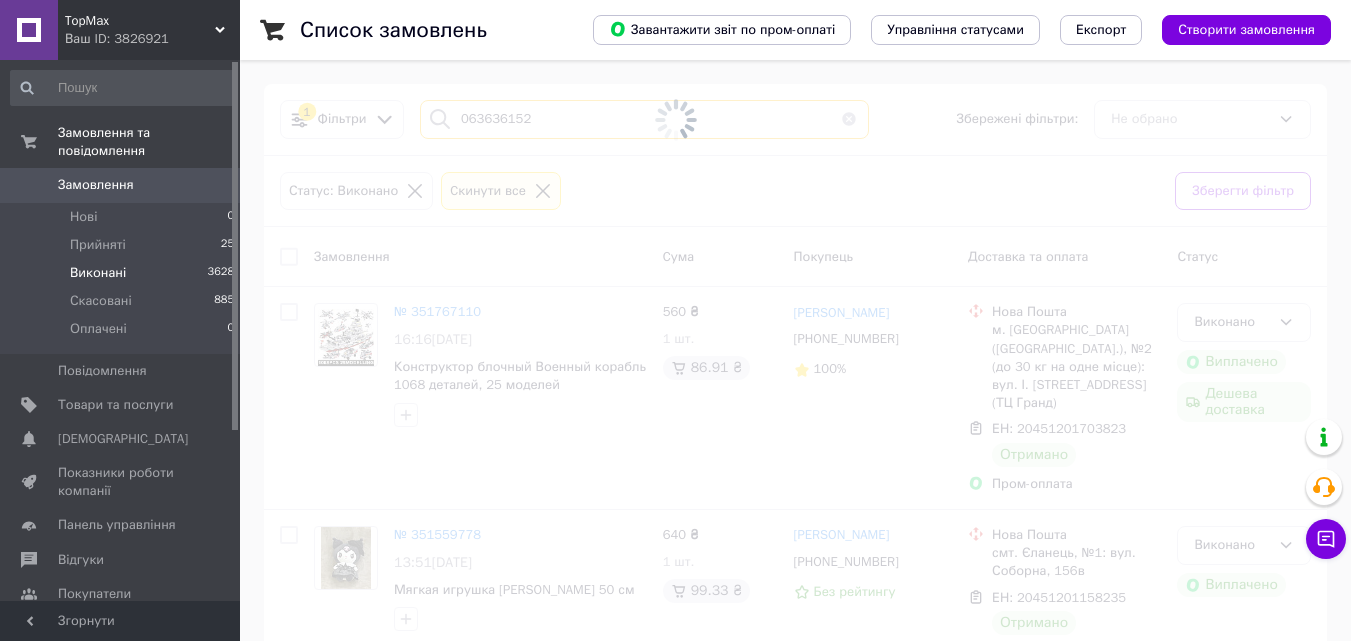 type on "0636361520" 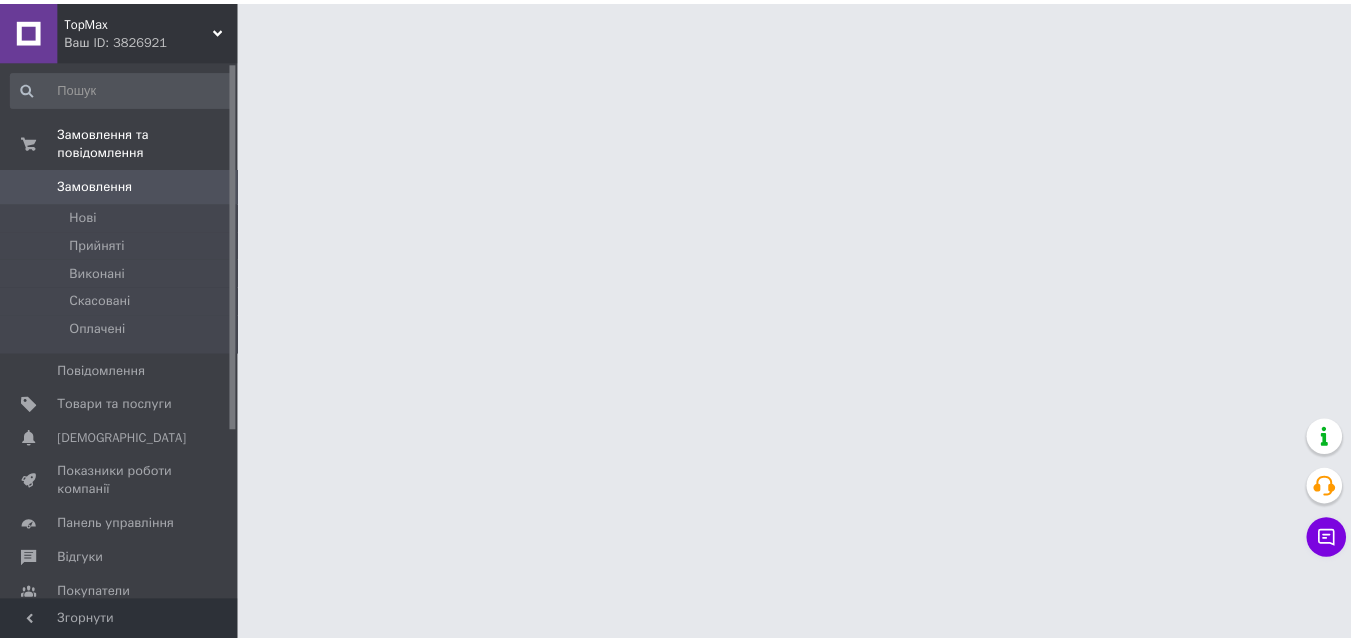 scroll, scrollTop: 0, scrollLeft: 0, axis: both 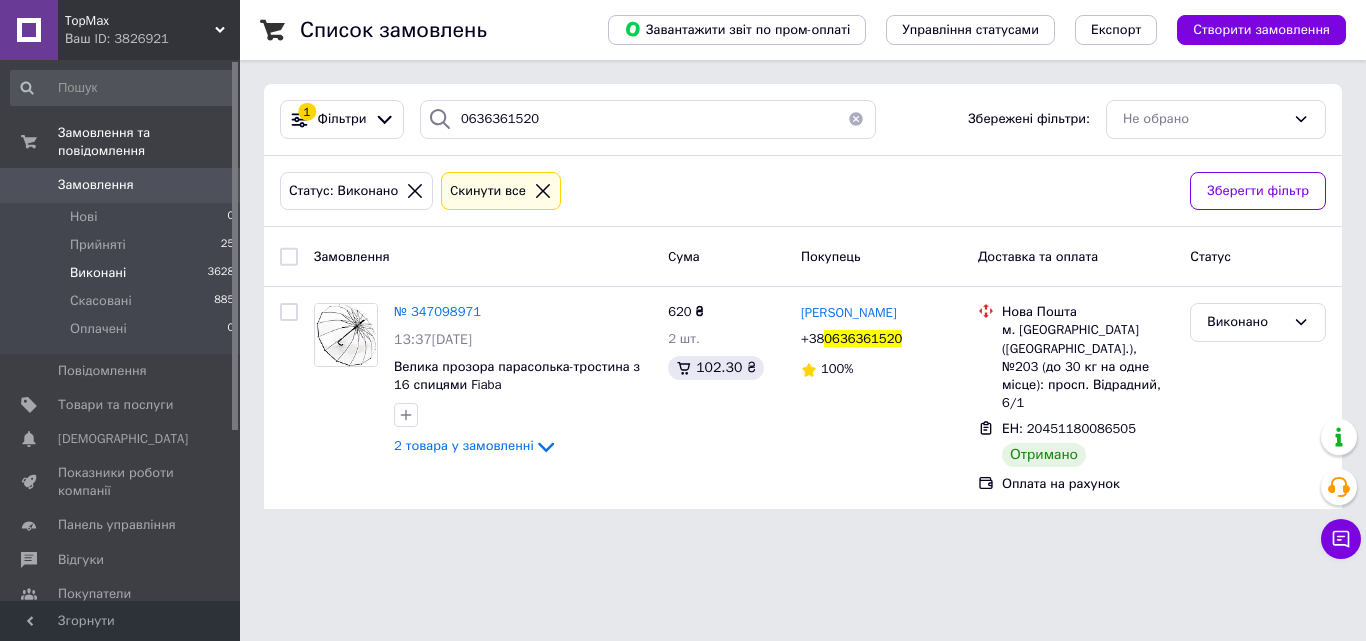 click on "TopMax Ваш ID: 3826921 Сайт TopMax Кабінет покупця Перевірити стан системи Сторінка на порталі Довідка Вийти Замовлення та повідомлення Замовлення 0 Нові 0 Прийняті 25 Виконані 3628 Скасовані 885 Оплачені 0 Повідомлення 0 Товари та послуги Сповіщення 0 0 Показники роботи компанії Панель управління Відгуки Покупатели Каталог ProSale Аналітика Управління сайтом Гаманець компанії [PERSON_NAME] Тарифи та рахунки Prom мікс 1 000 Згорнути
Список замовлень   Завантажити звіт по пром-оплаті Управління статусами 1 +38" at bounding box center [683, 266] 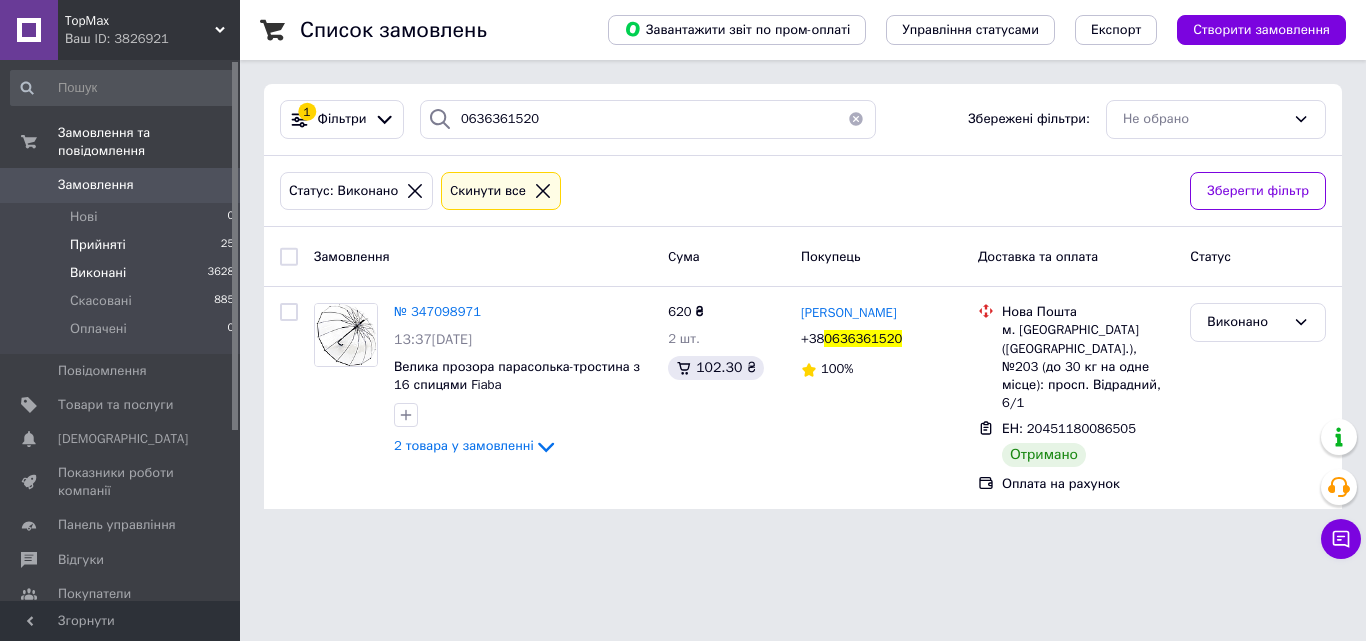 click on "Прийняті 25" at bounding box center [123, 245] 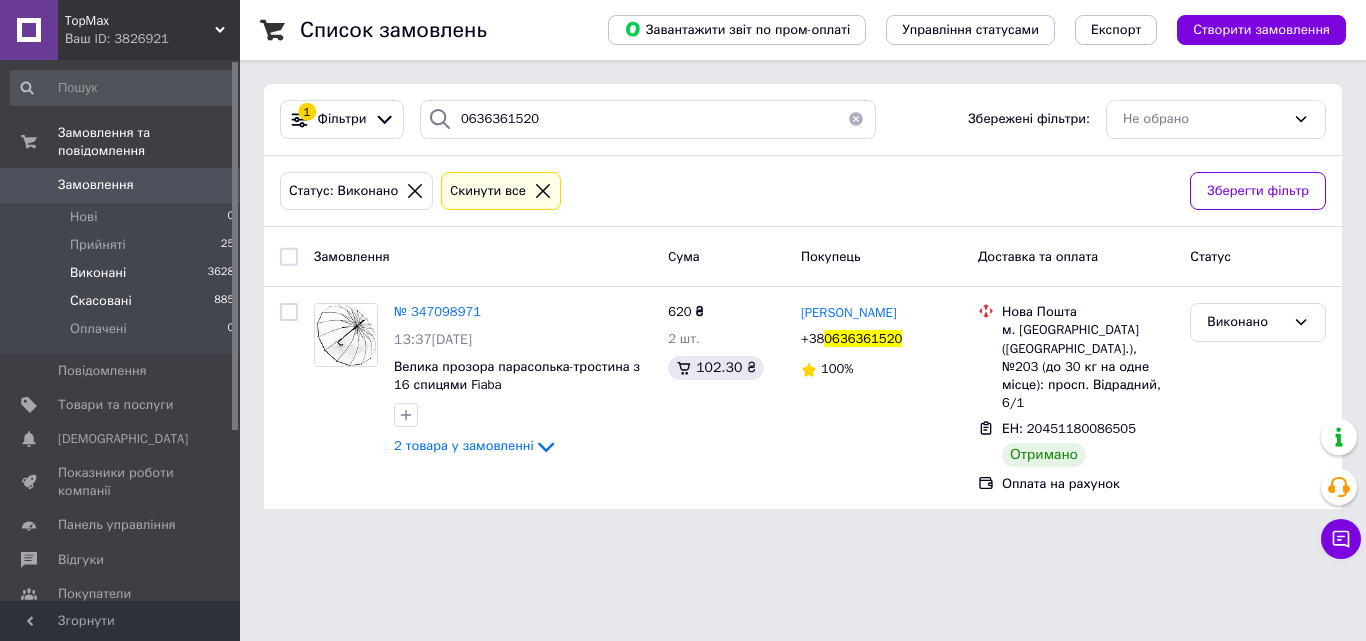 type 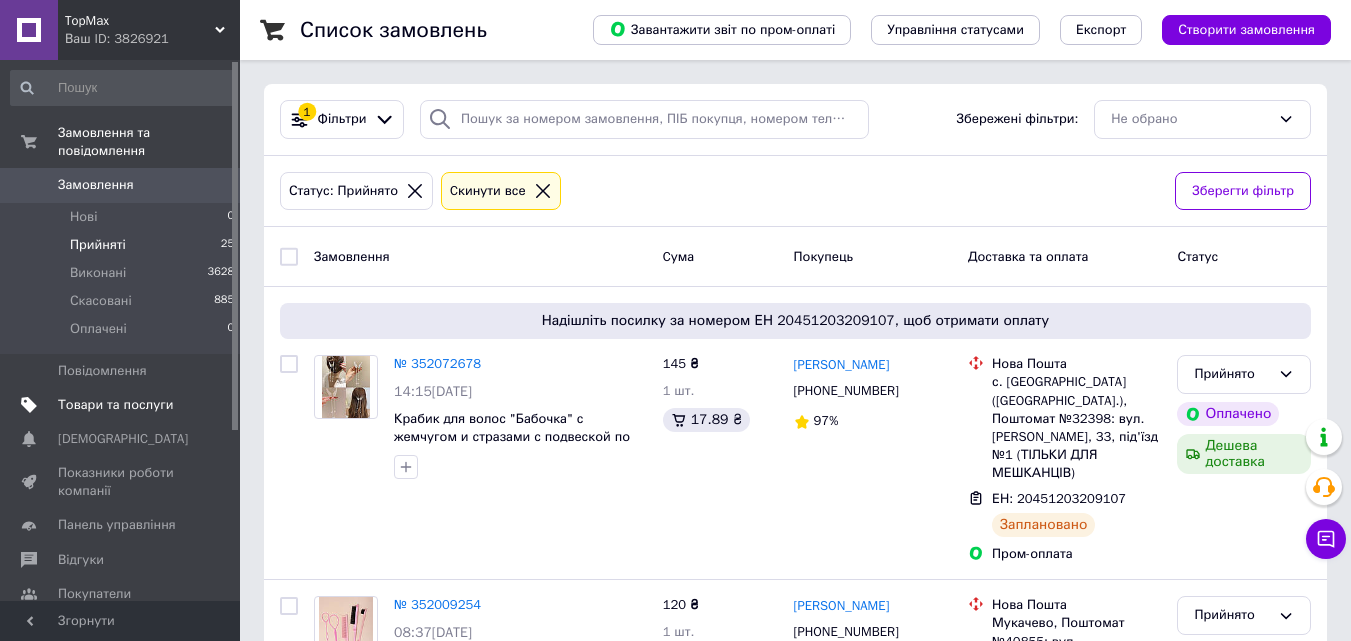 click on "Товари та послуги" at bounding box center (115, 405) 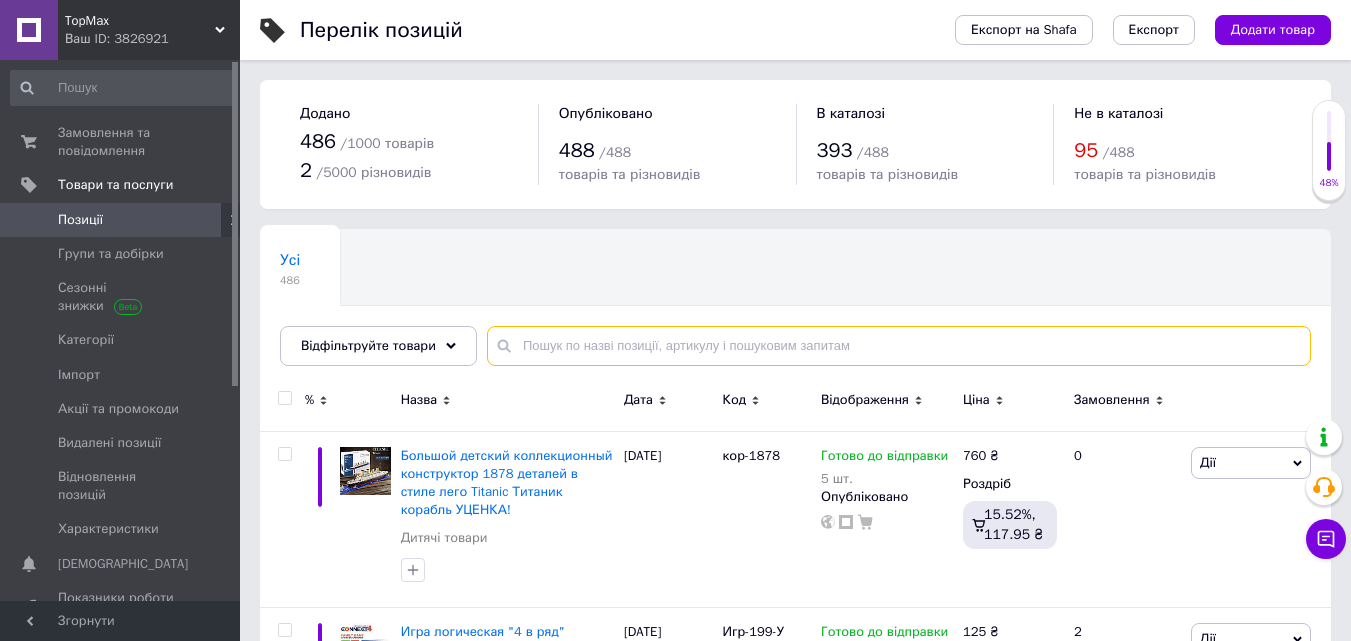 click at bounding box center [899, 346] 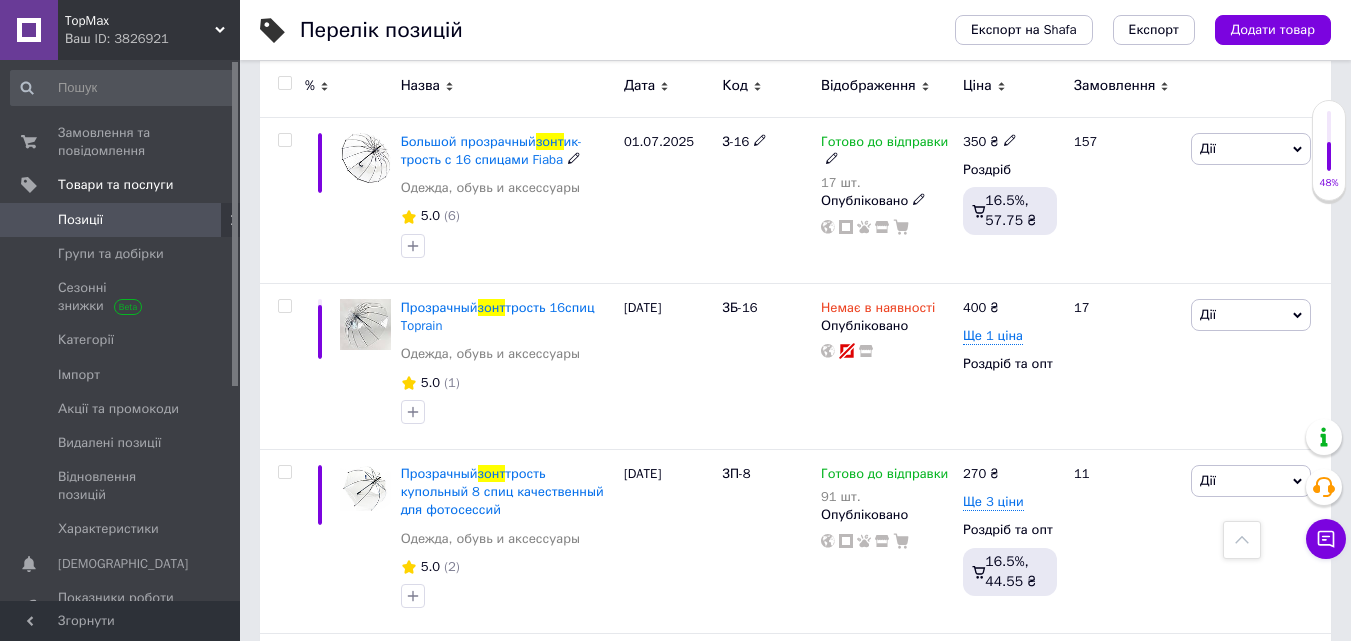 scroll, scrollTop: 1497, scrollLeft: 0, axis: vertical 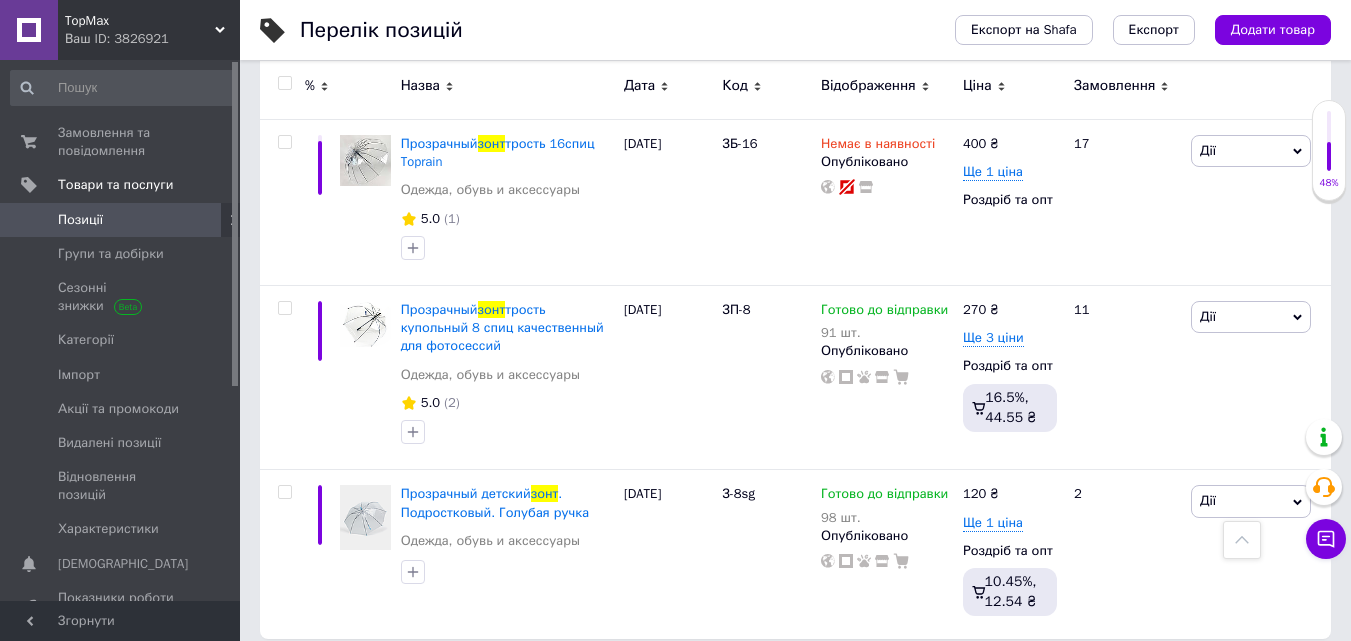 type on "зонт" 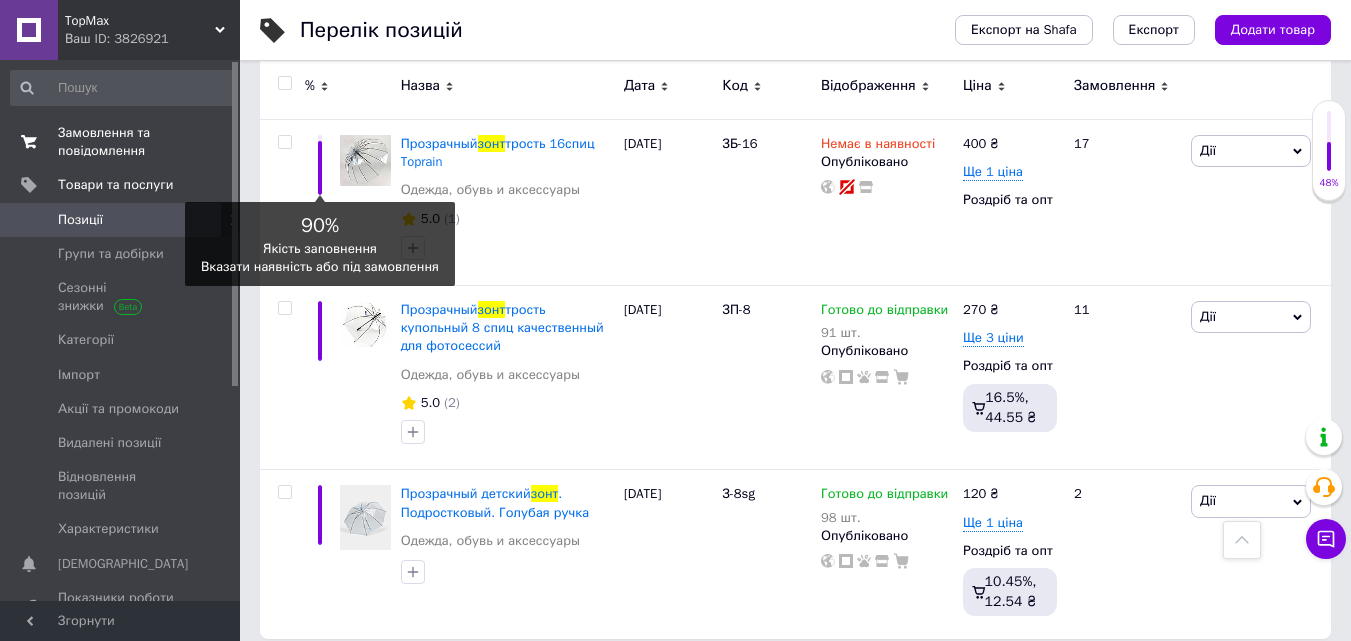scroll, scrollTop: 830, scrollLeft: 0, axis: vertical 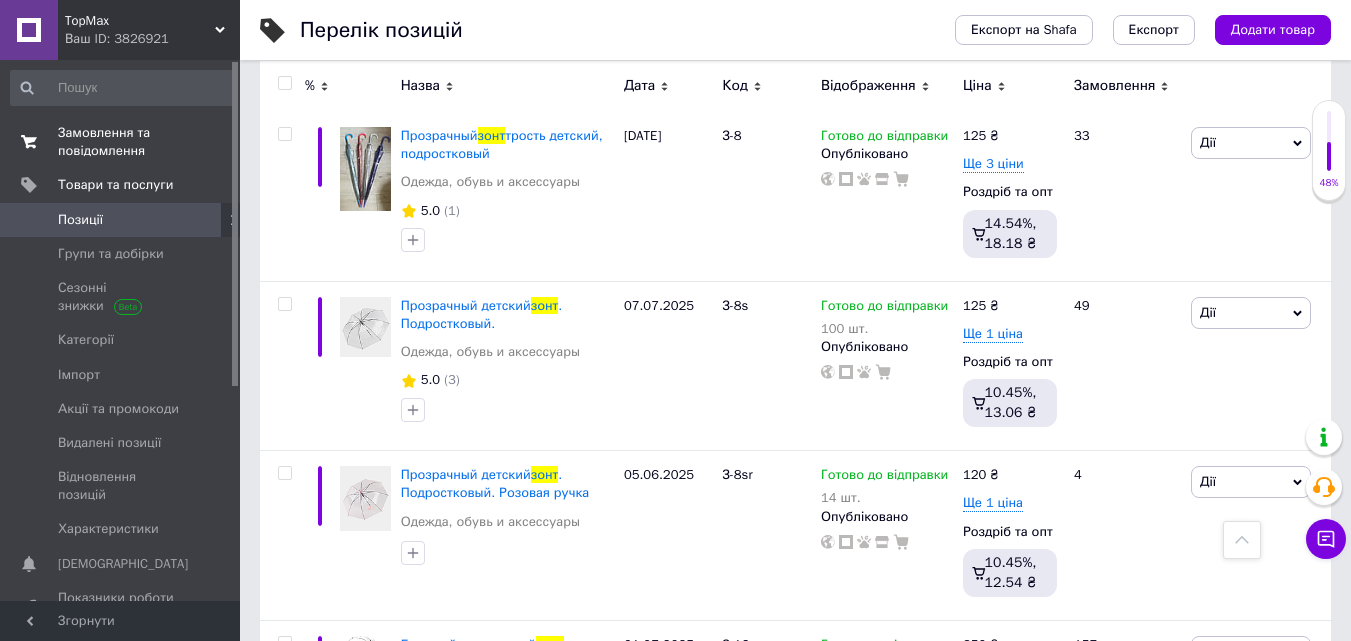 click on "Замовлення та повідомлення" at bounding box center [121, 142] 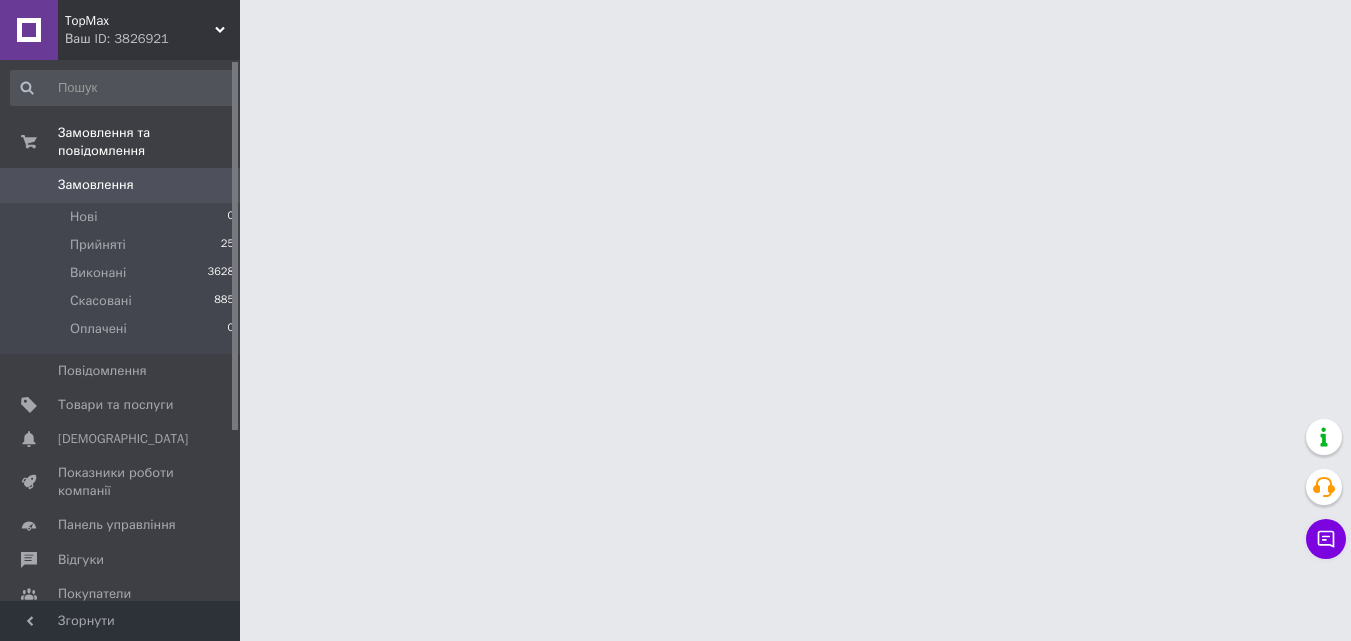 scroll, scrollTop: 0, scrollLeft: 0, axis: both 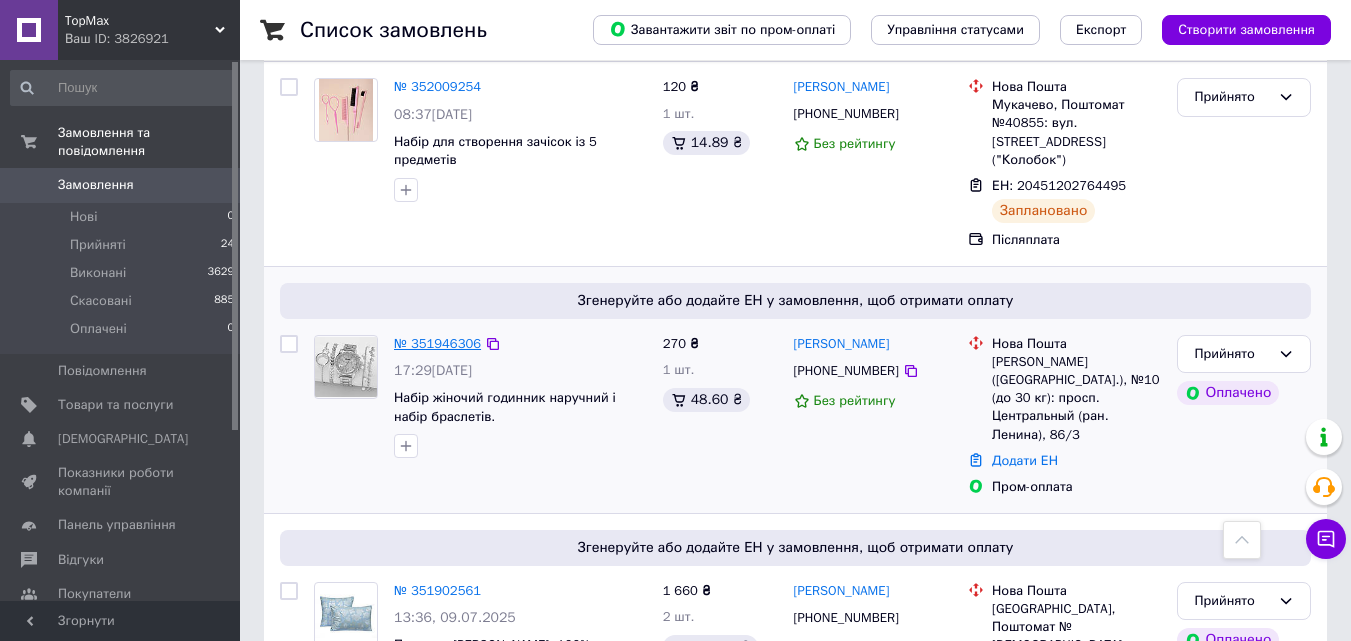 click on "№ 351946306" at bounding box center (437, 343) 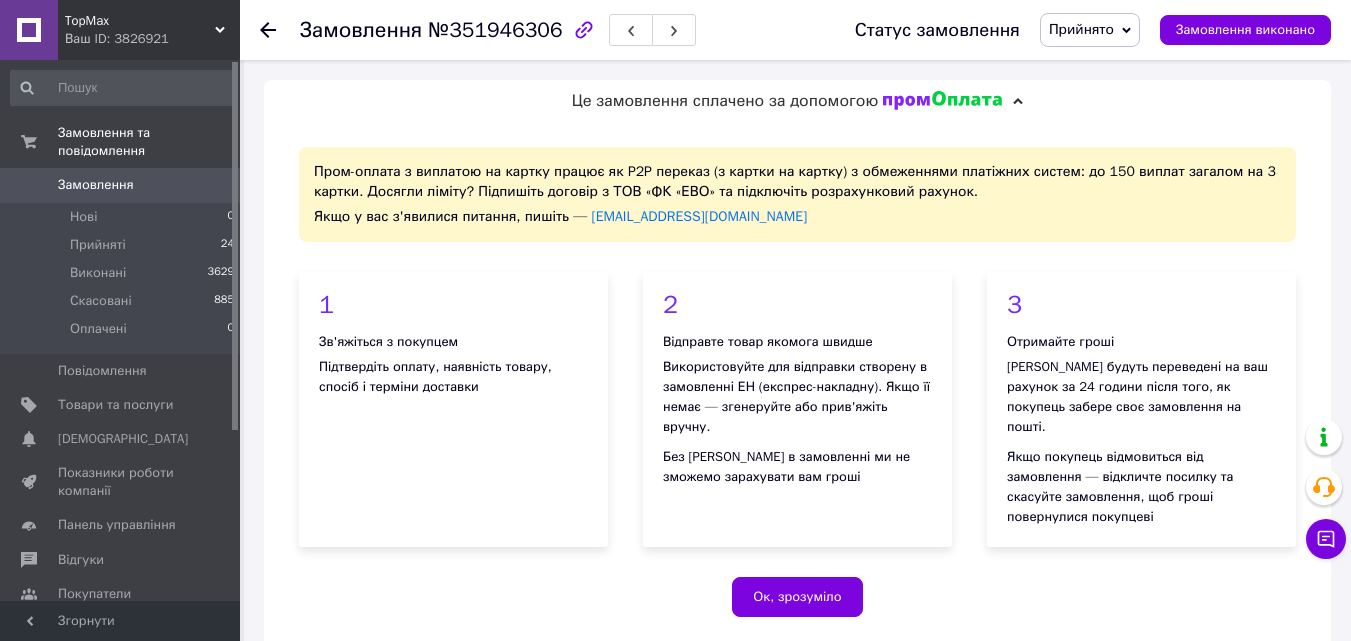 scroll, scrollTop: 500, scrollLeft: 0, axis: vertical 